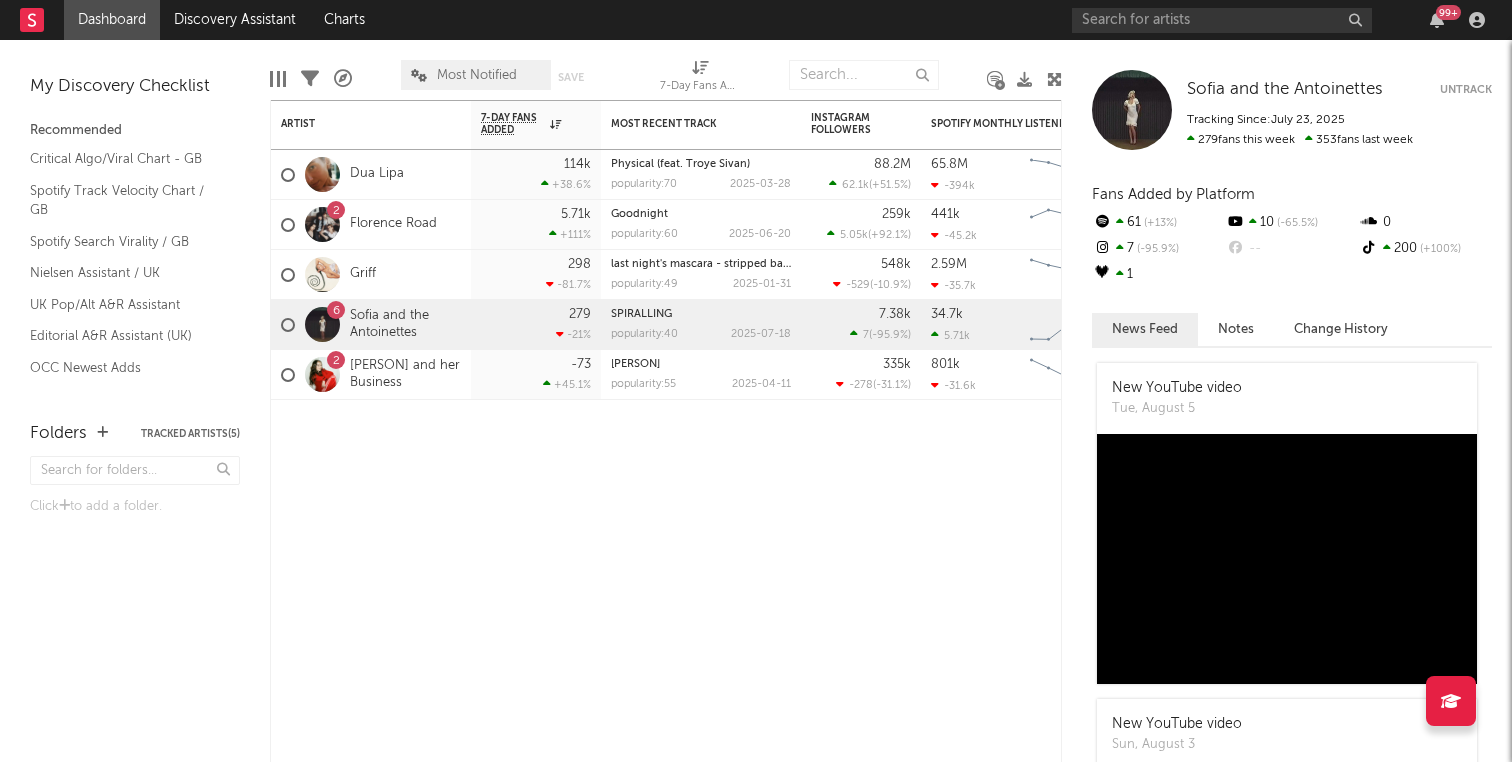 scroll, scrollTop: 0, scrollLeft: 0, axis: both 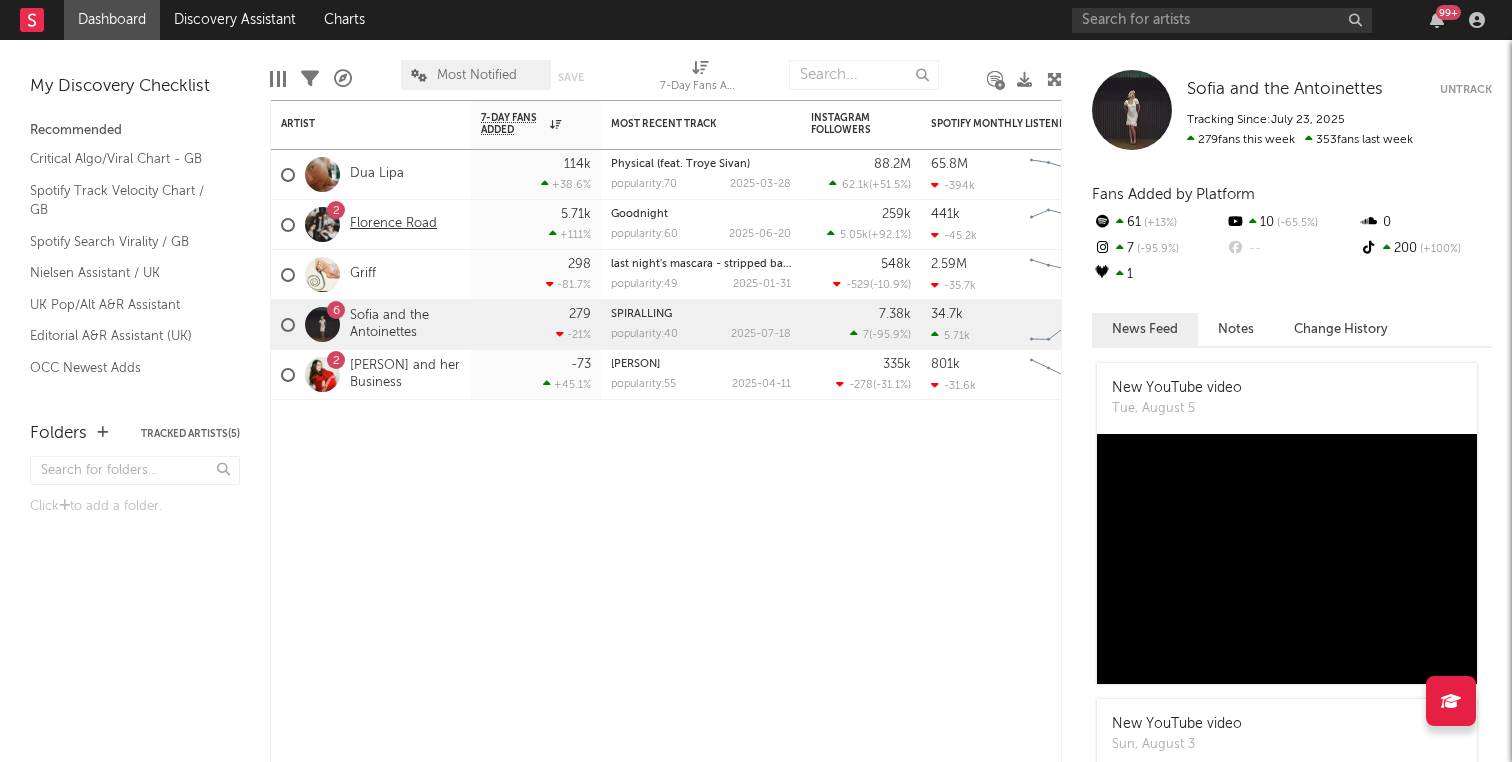 click on "Florence Road" at bounding box center (393, 224) 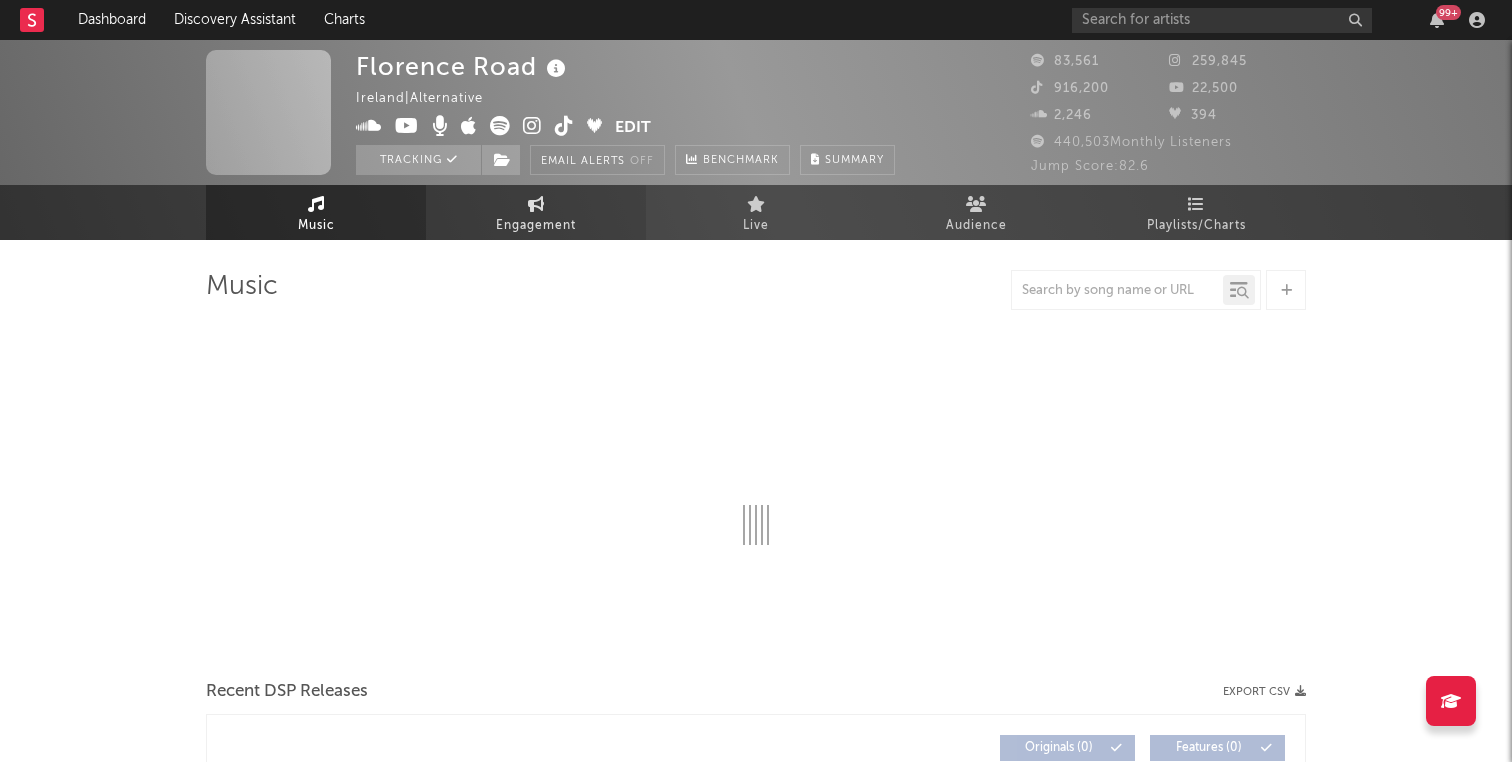 click on "Engagement" at bounding box center (536, 226) 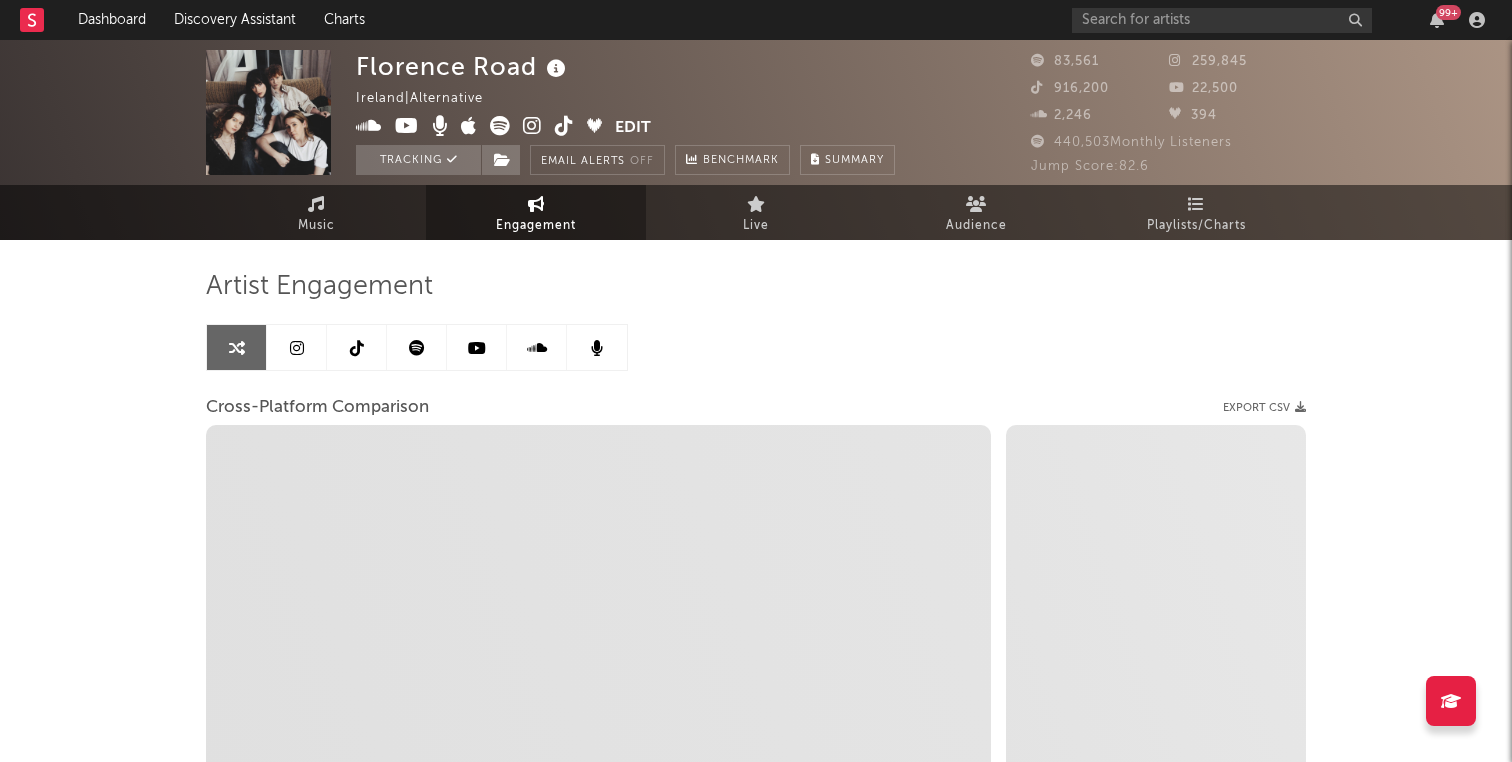 click at bounding box center (417, 347) 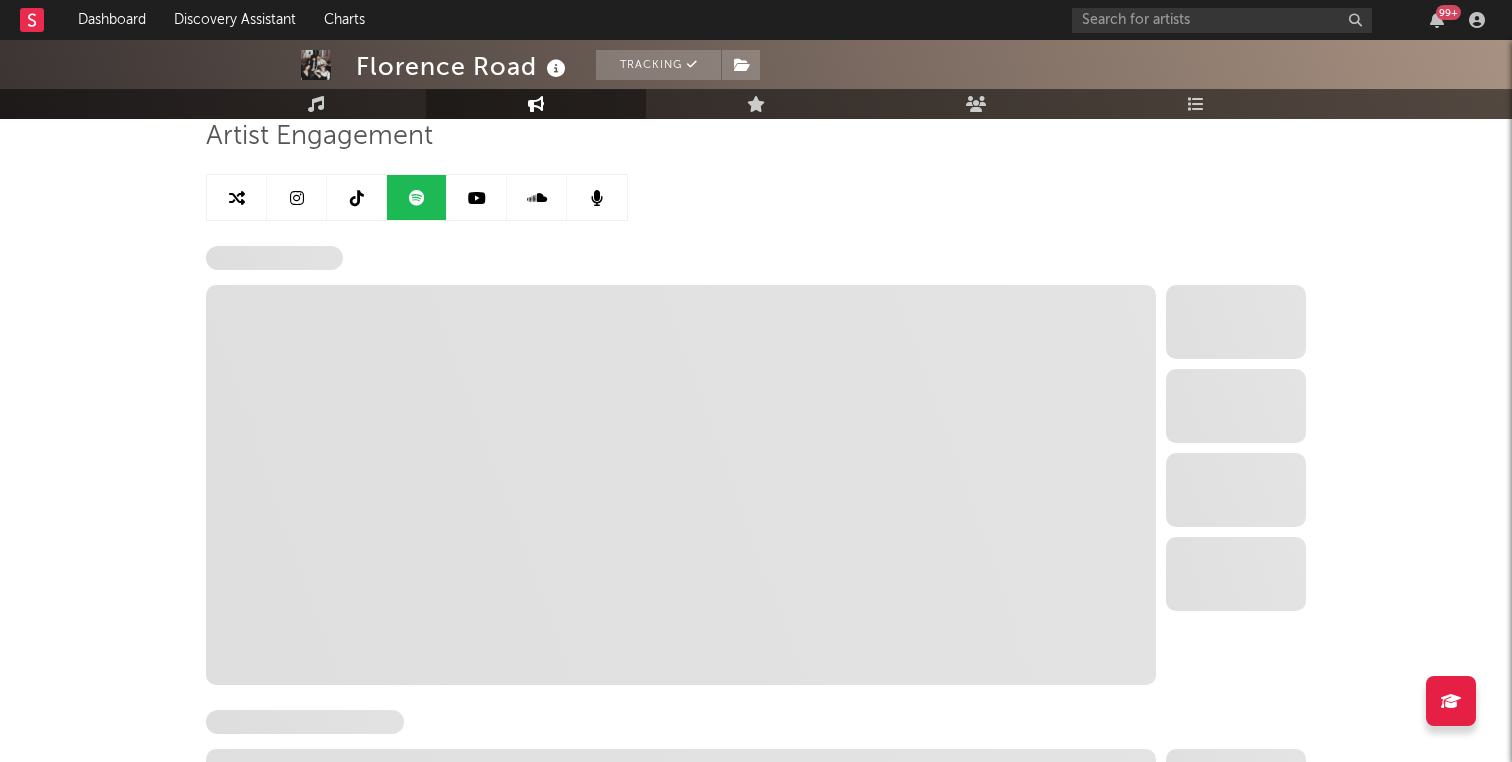 scroll, scrollTop: 273, scrollLeft: 0, axis: vertical 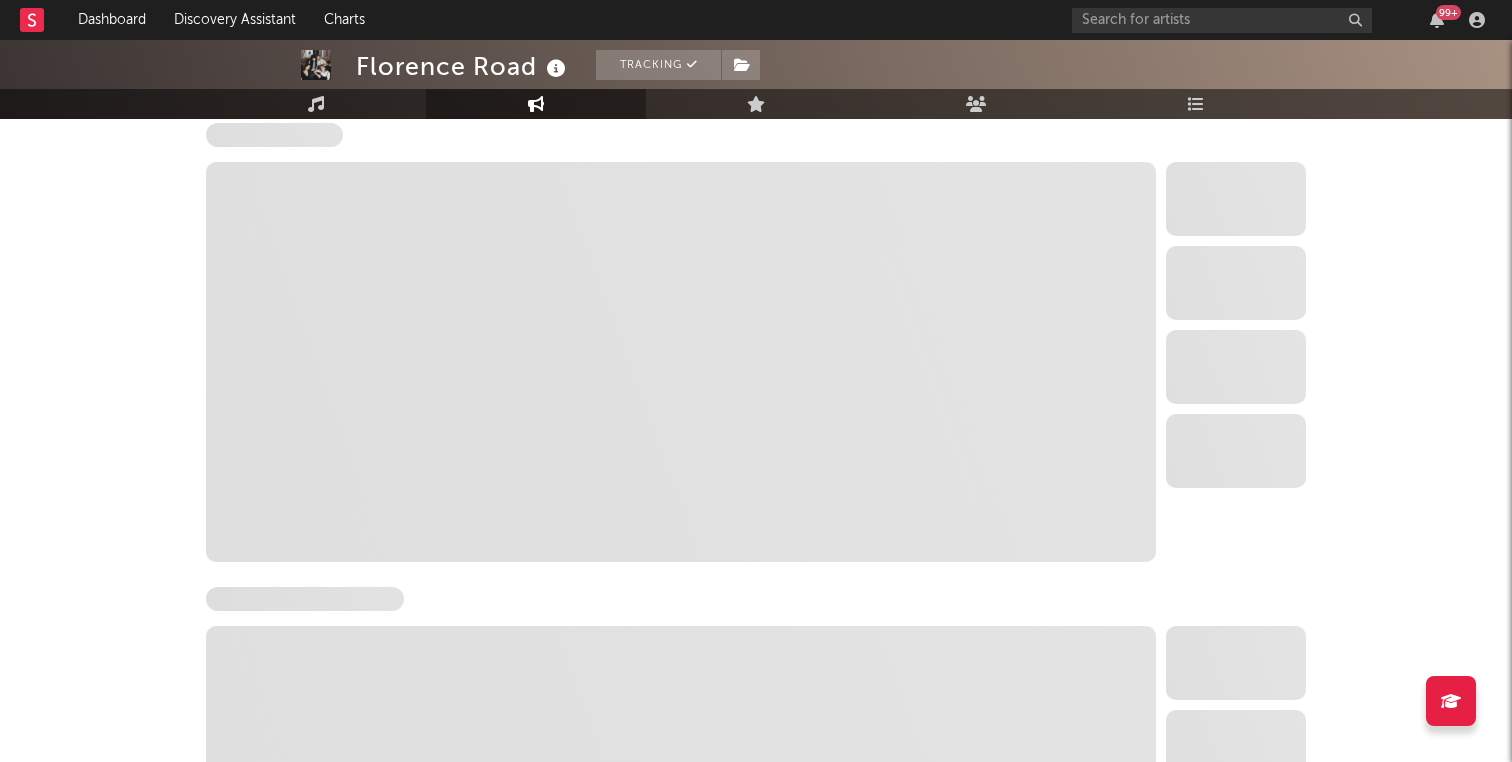 select on "6m" 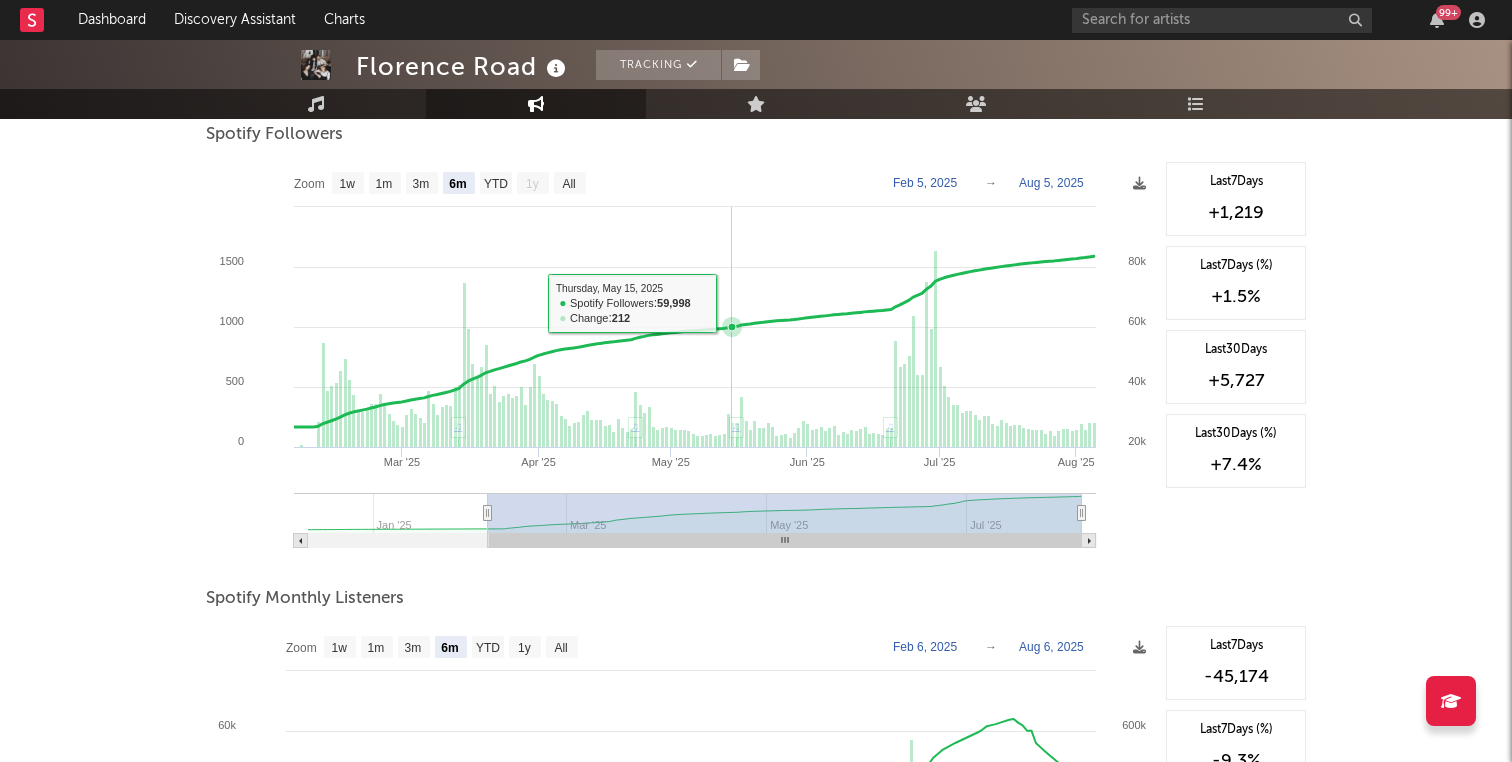 scroll, scrollTop: 0, scrollLeft: 0, axis: both 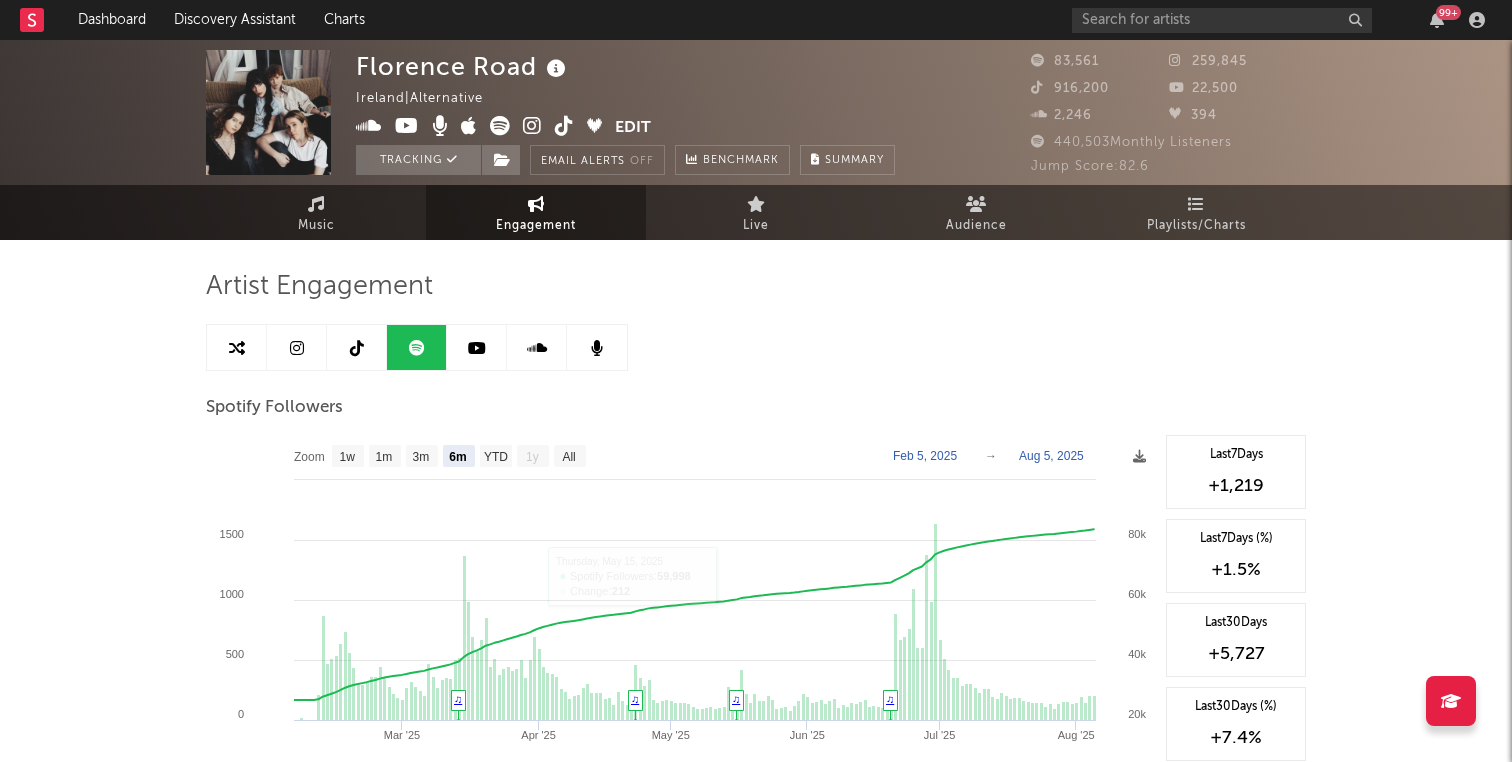 click at bounding box center [477, 347] 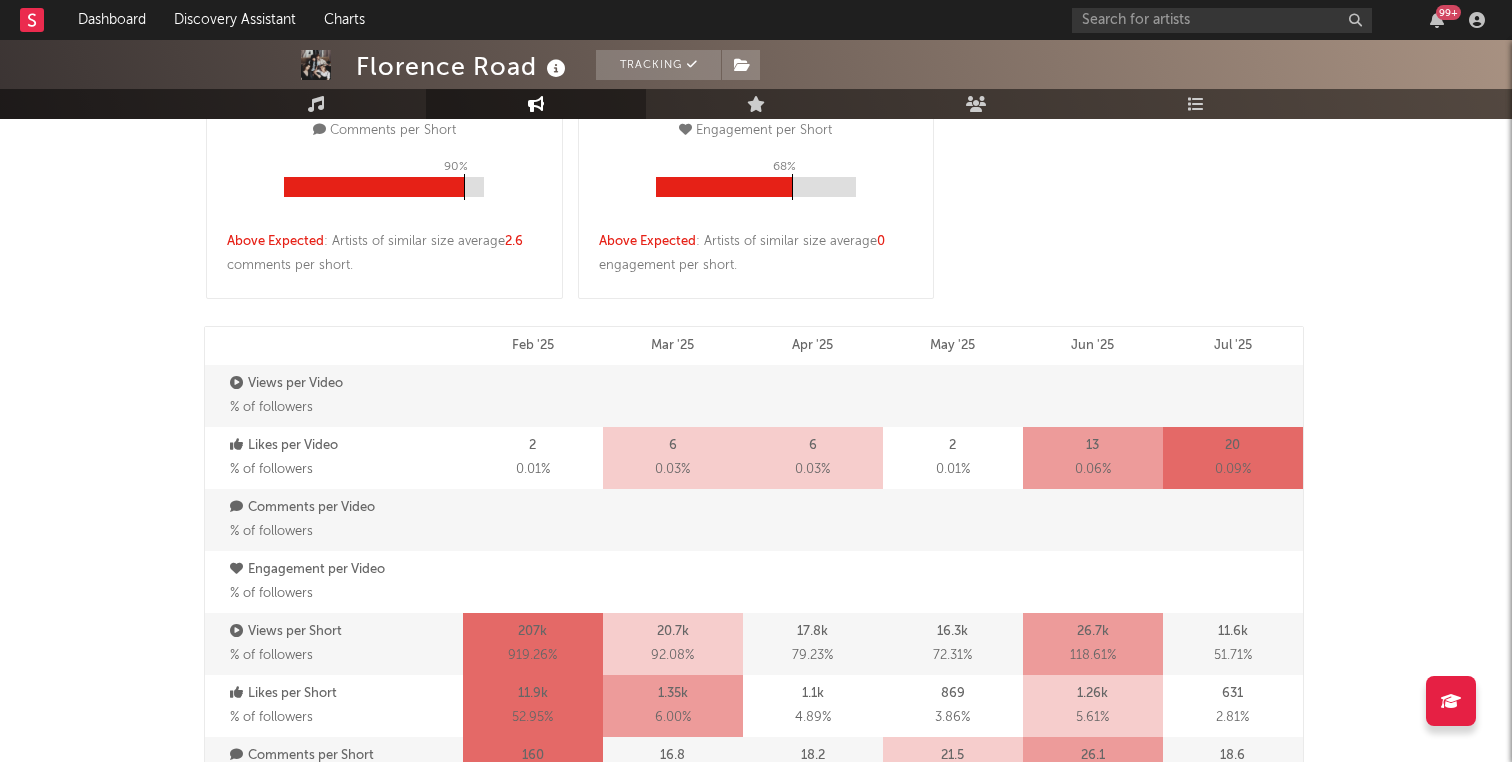 select on "6m" 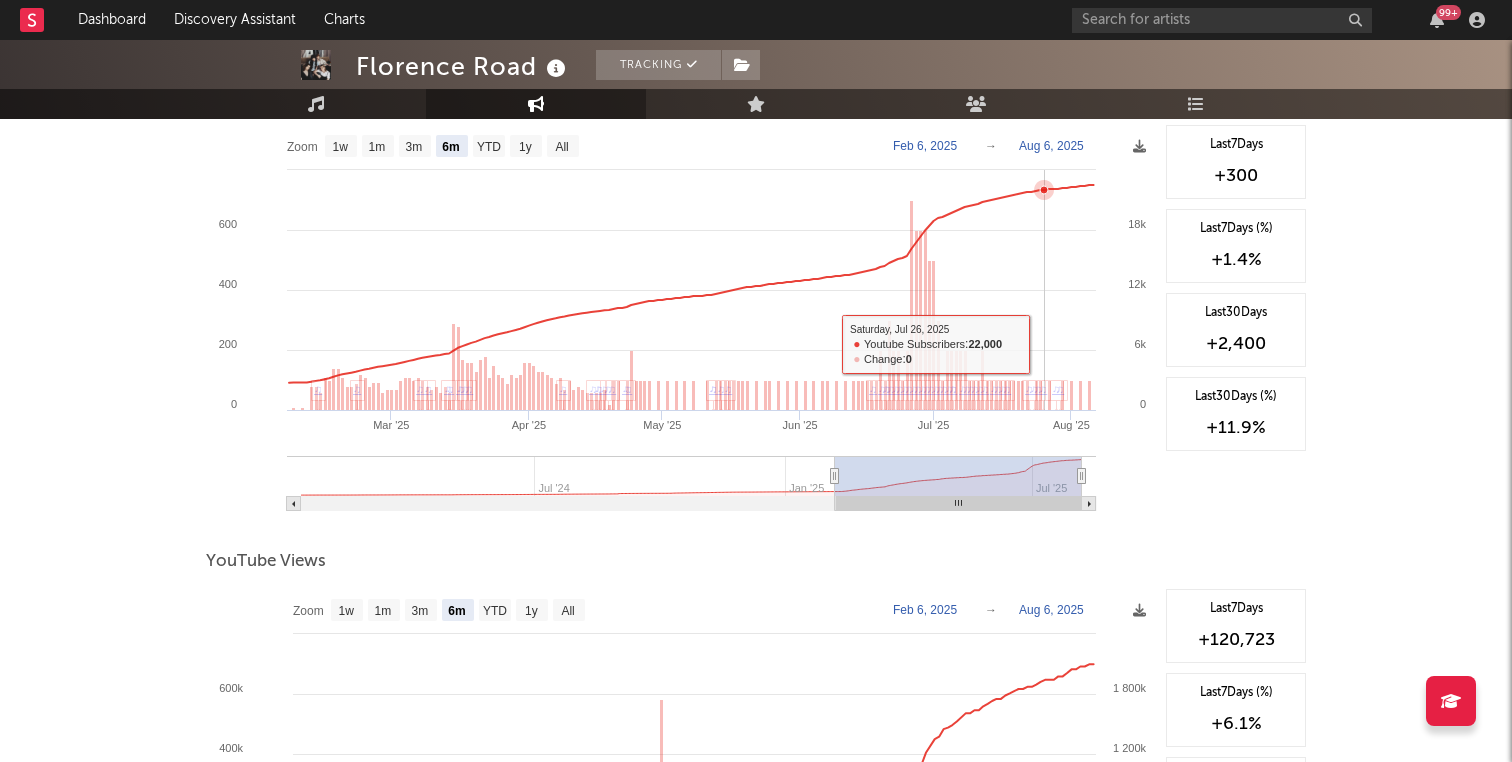 scroll, scrollTop: 1493, scrollLeft: 0, axis: vertical 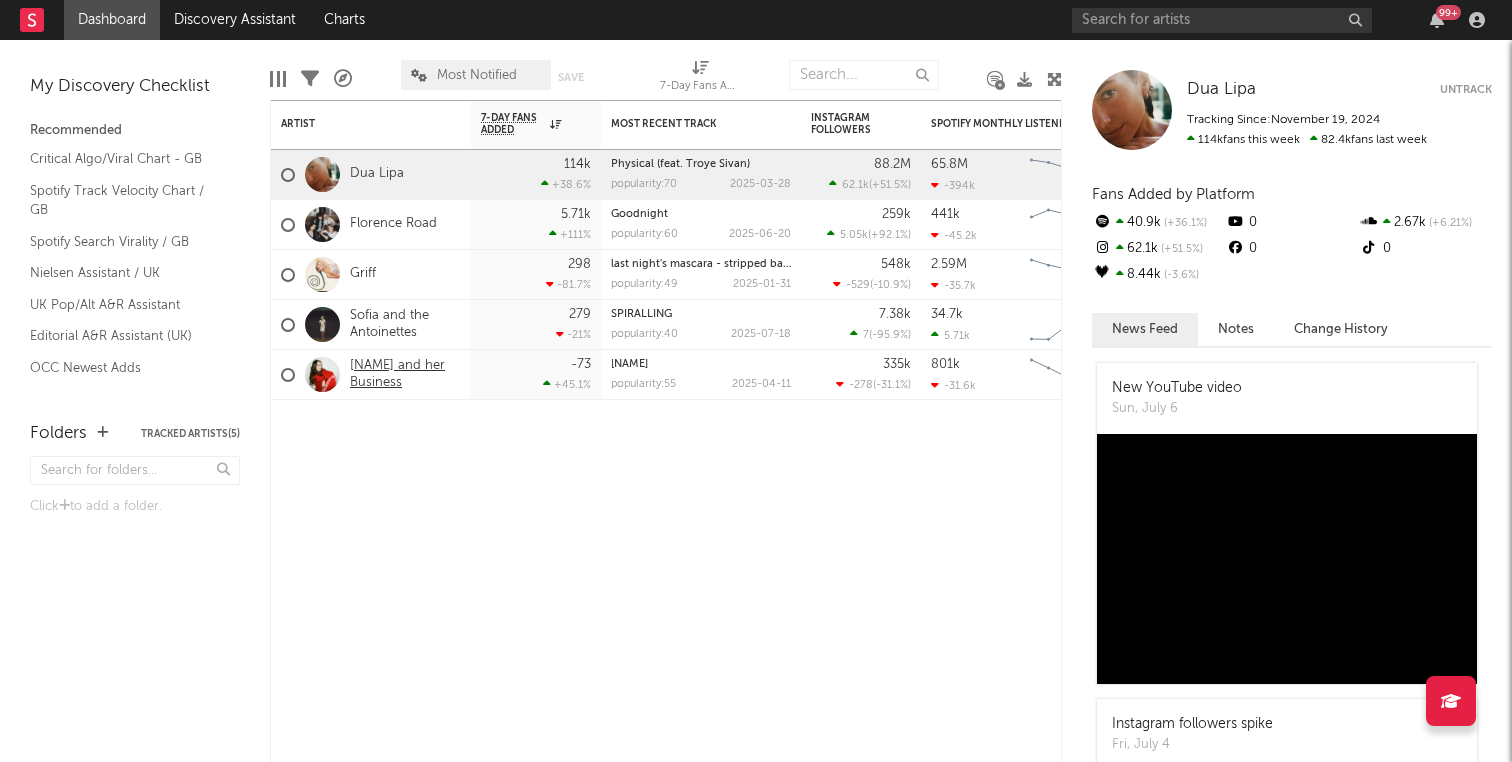 click on "[NAME] and her Business" at bounding box center (405, 375) 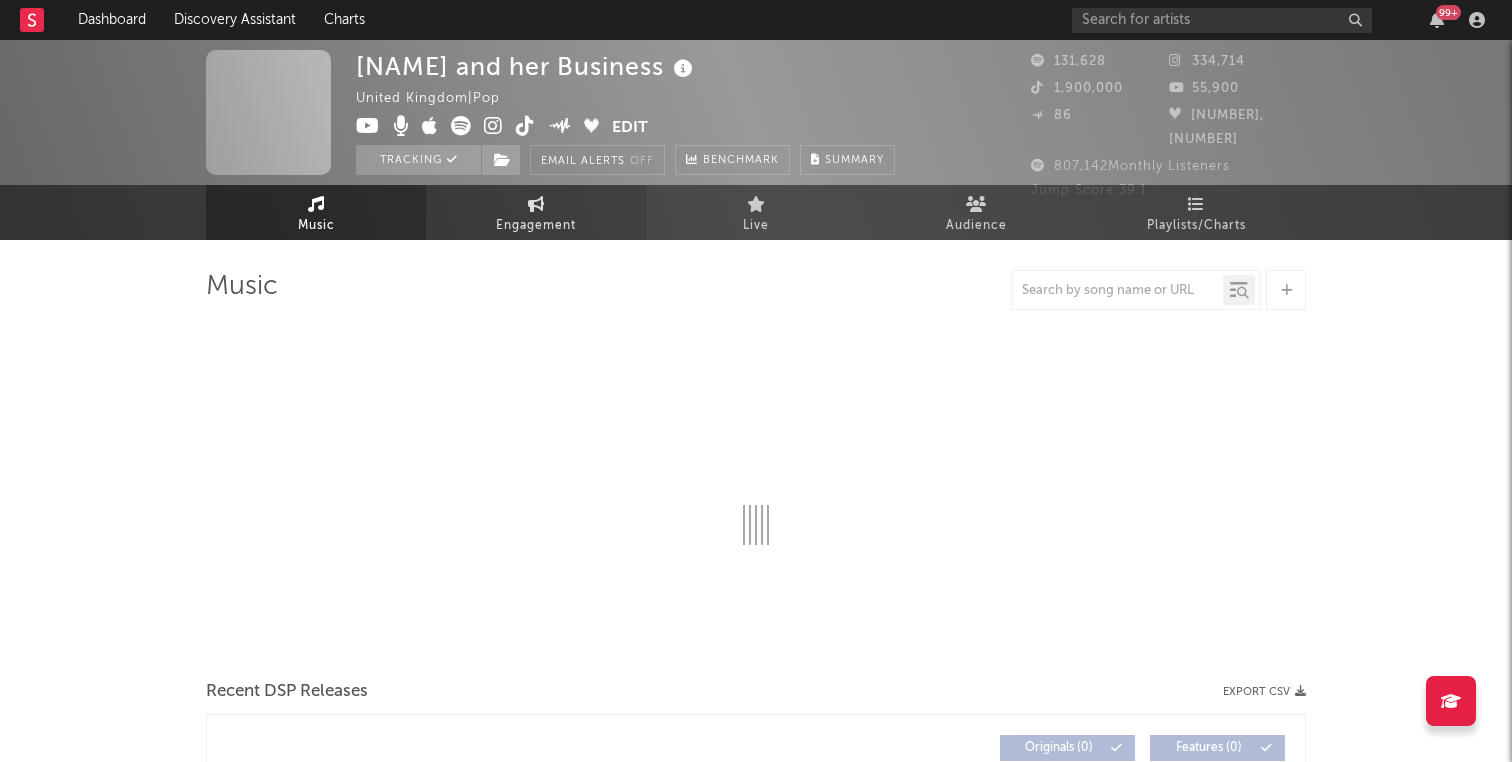 click on "Engagement" at bounding box center [536, 226] 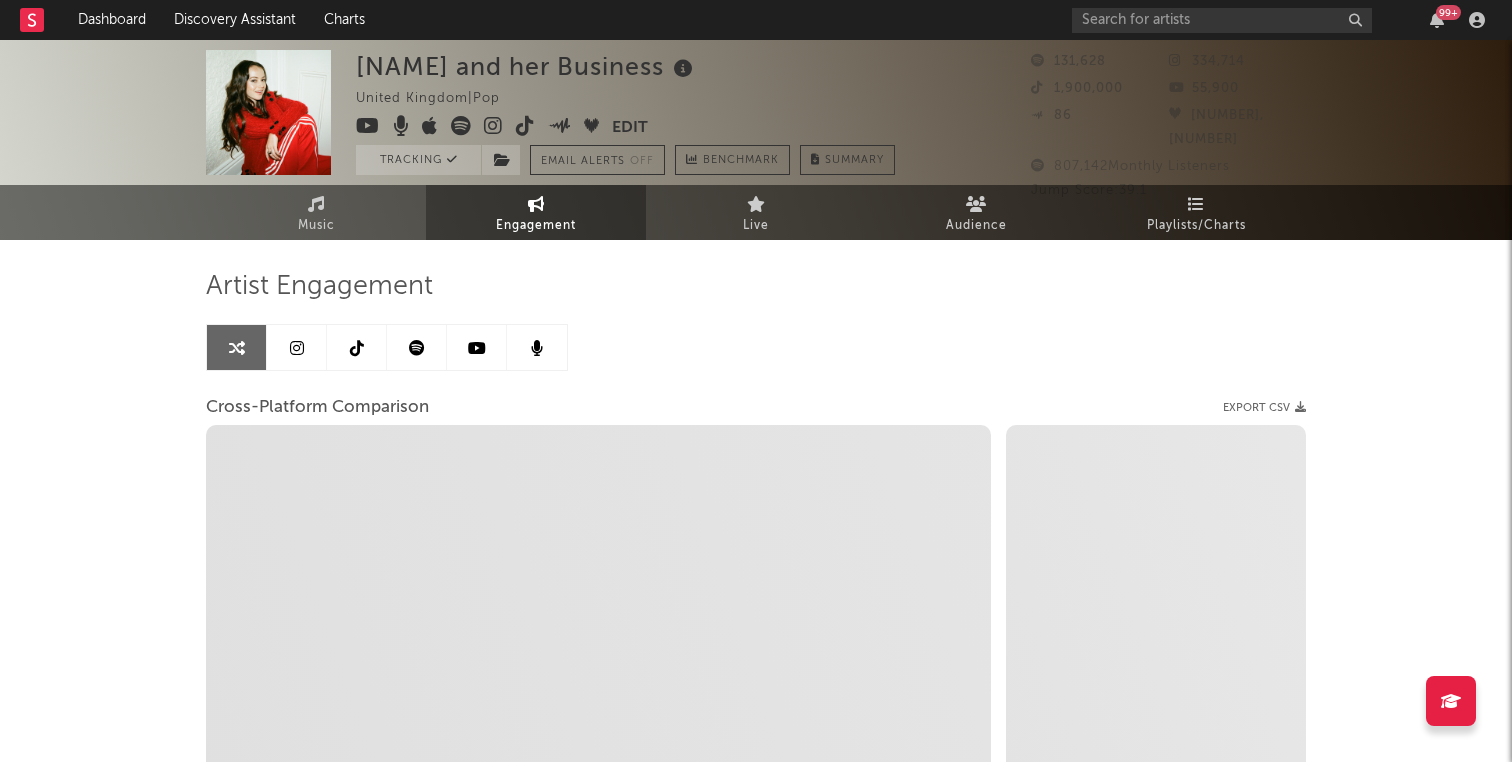 click at bounding box center (297, 348) 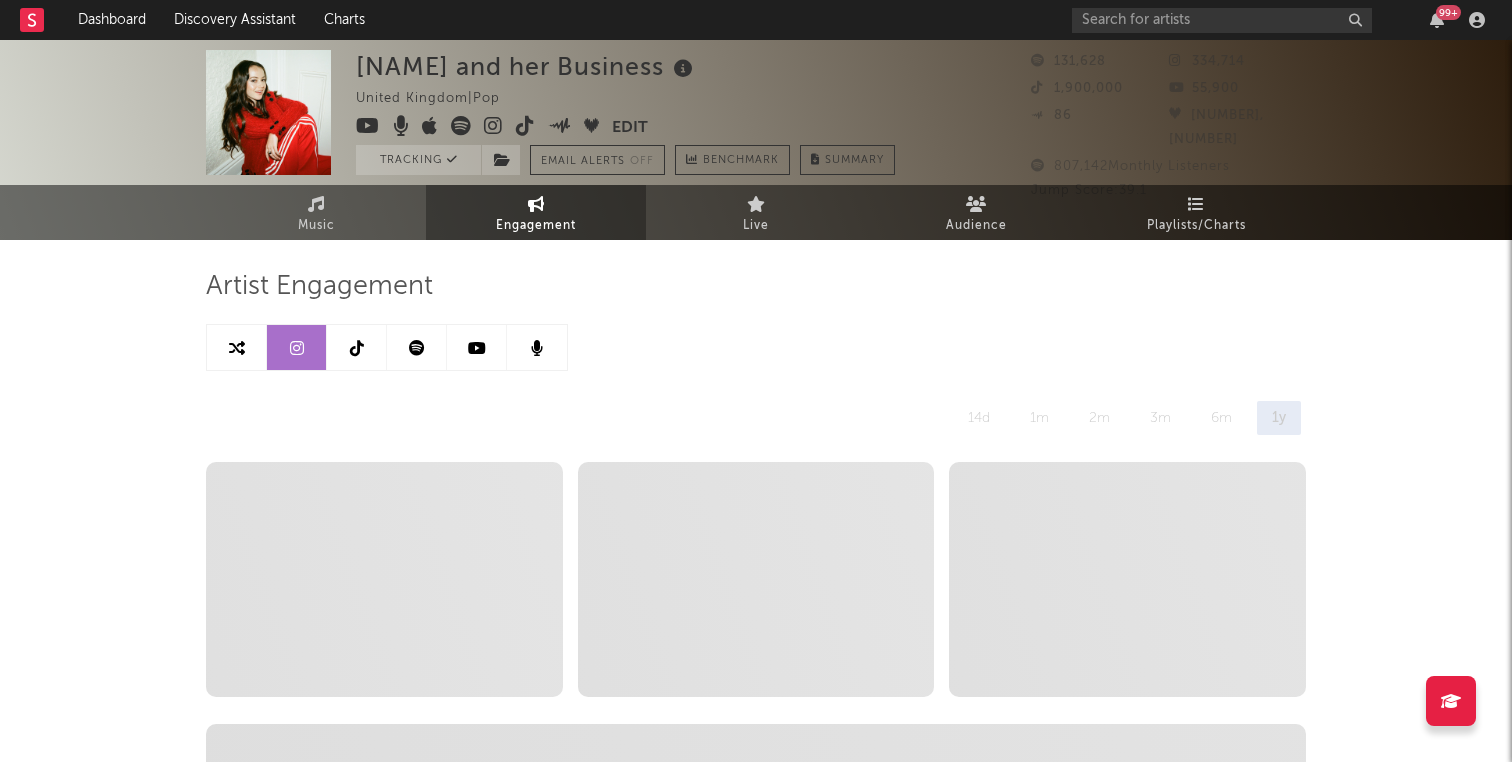 select on "6m" 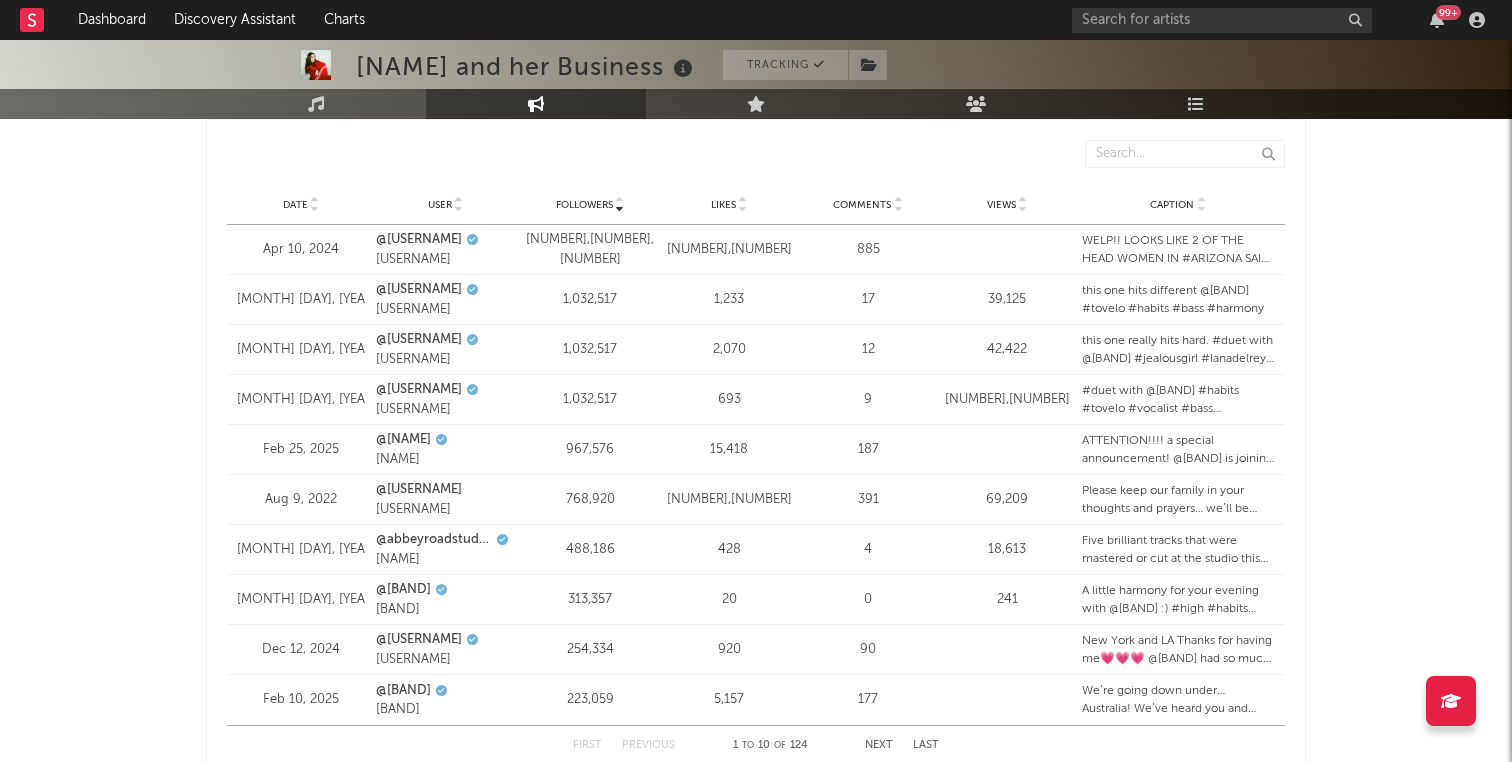 scroll, scrollTop: 3035, scrollLeft: 0, axis: vertical 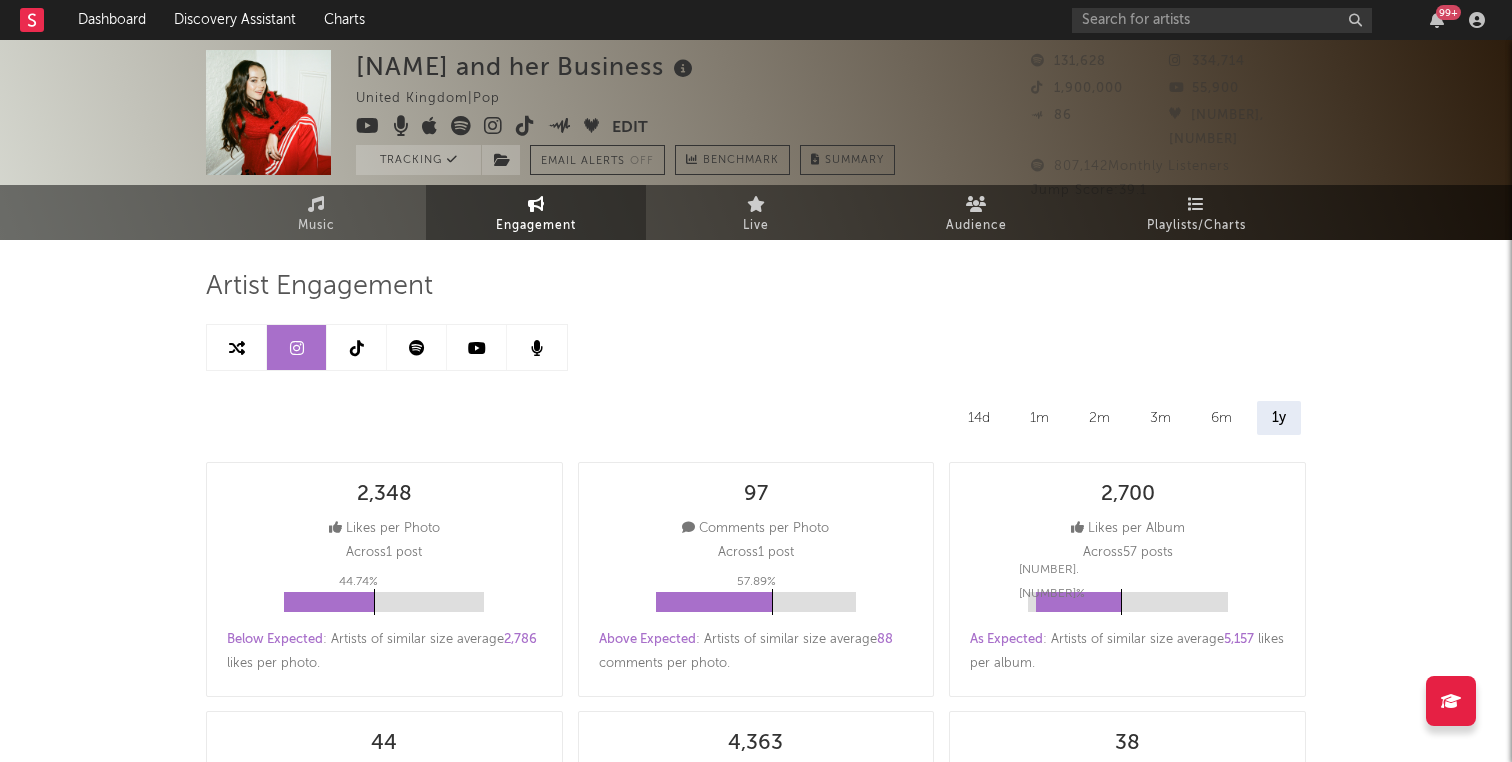 click at bounding box center [357, 347] 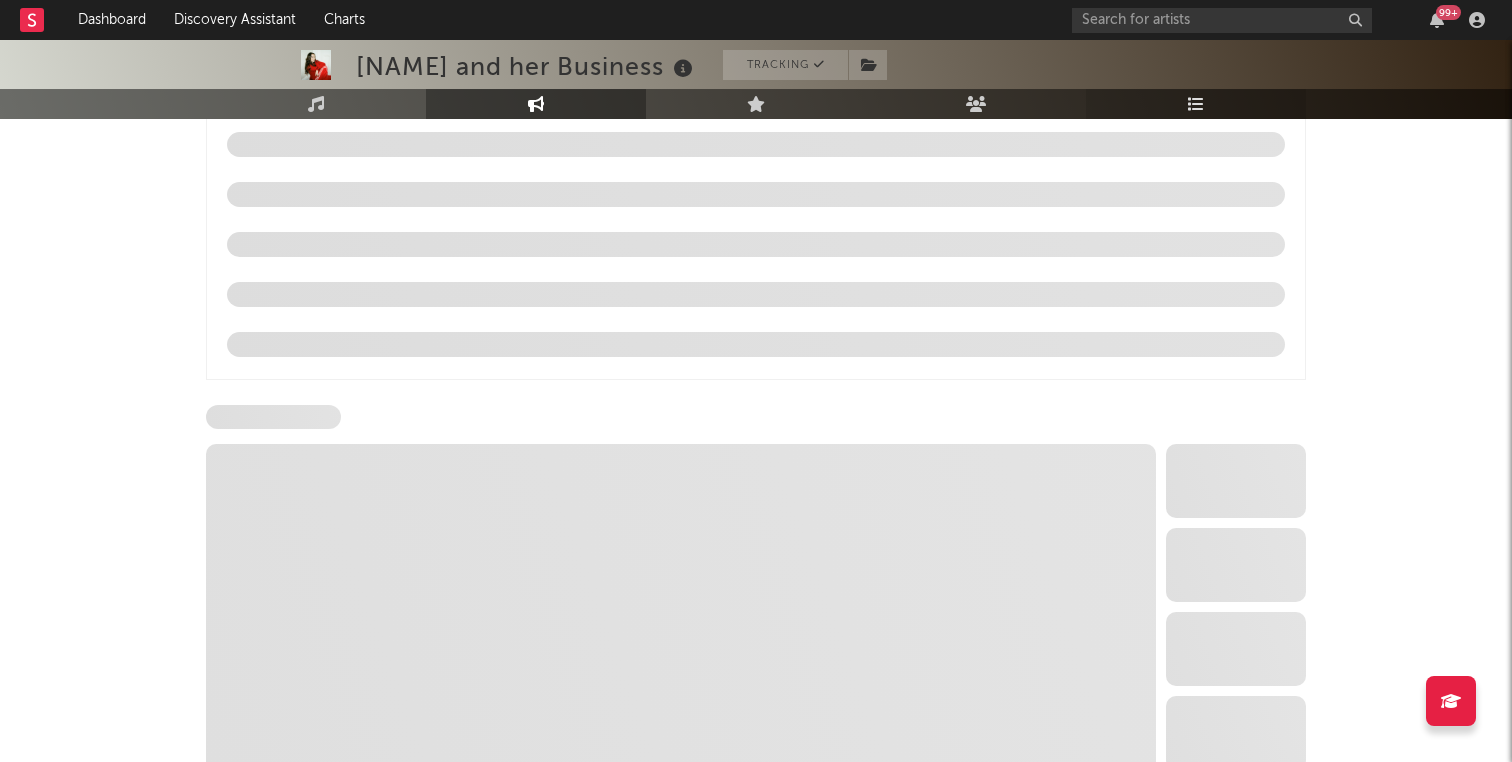 select on "6m" 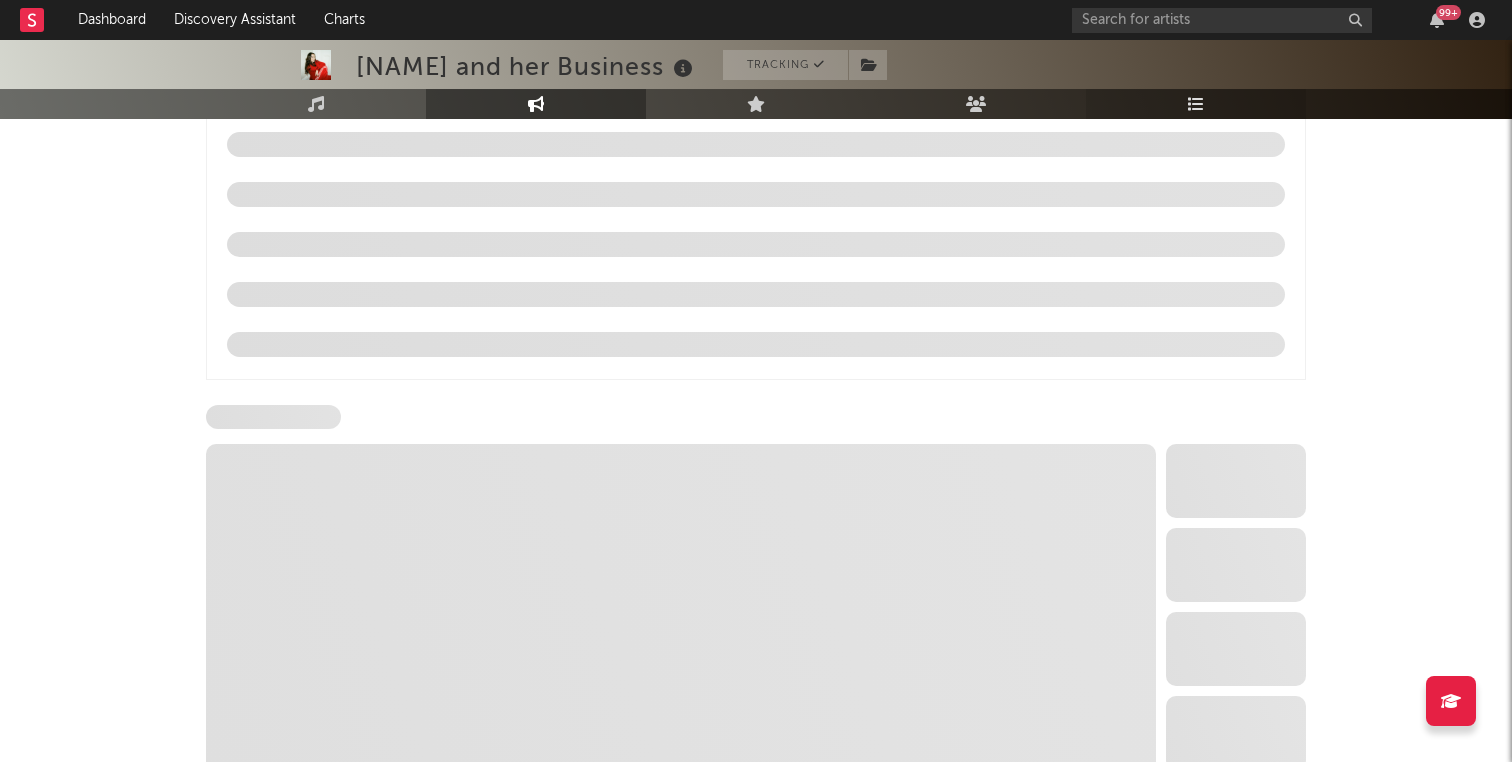 select on "6m" 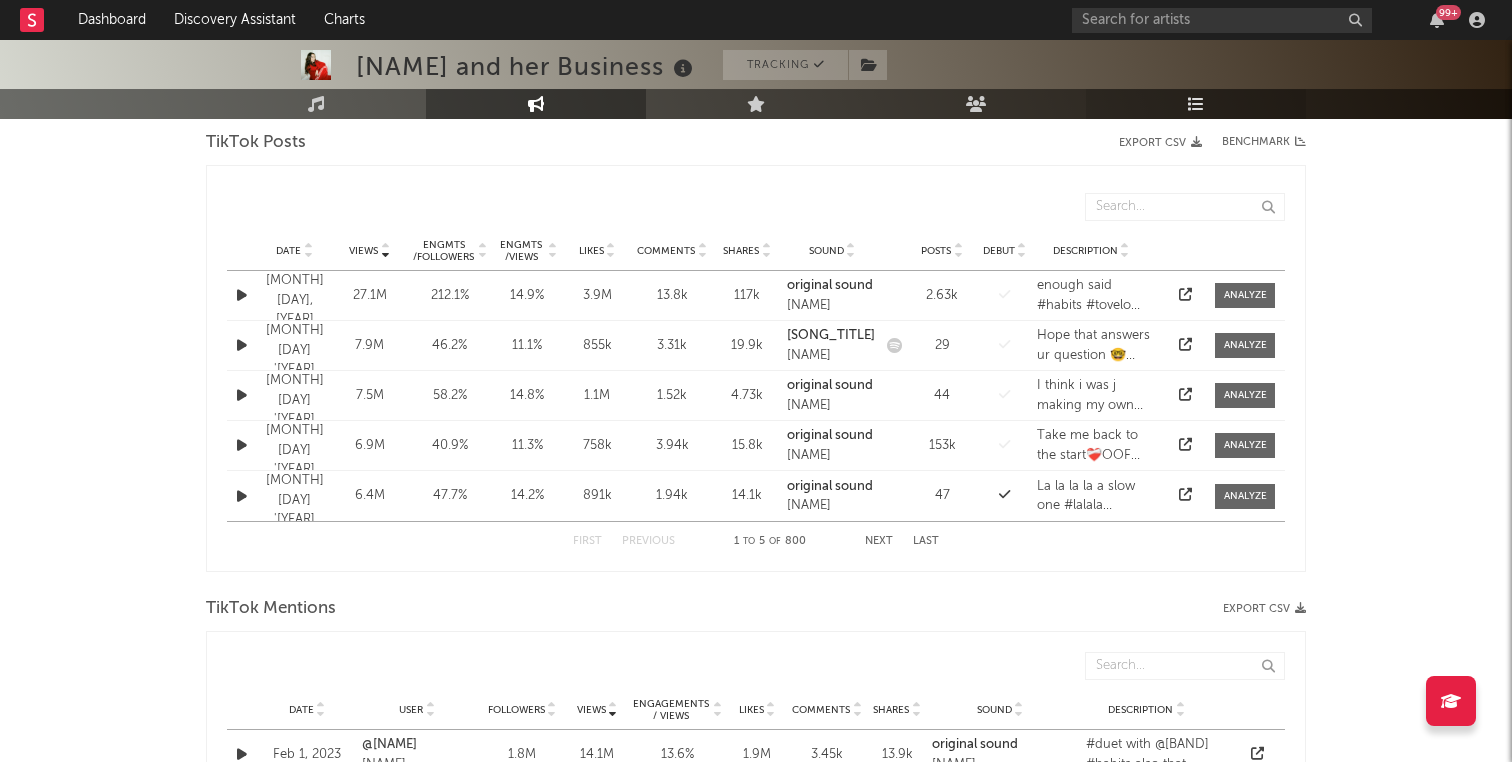 scroll, scrollTop: 0, scrollLeft: 0, axis: both 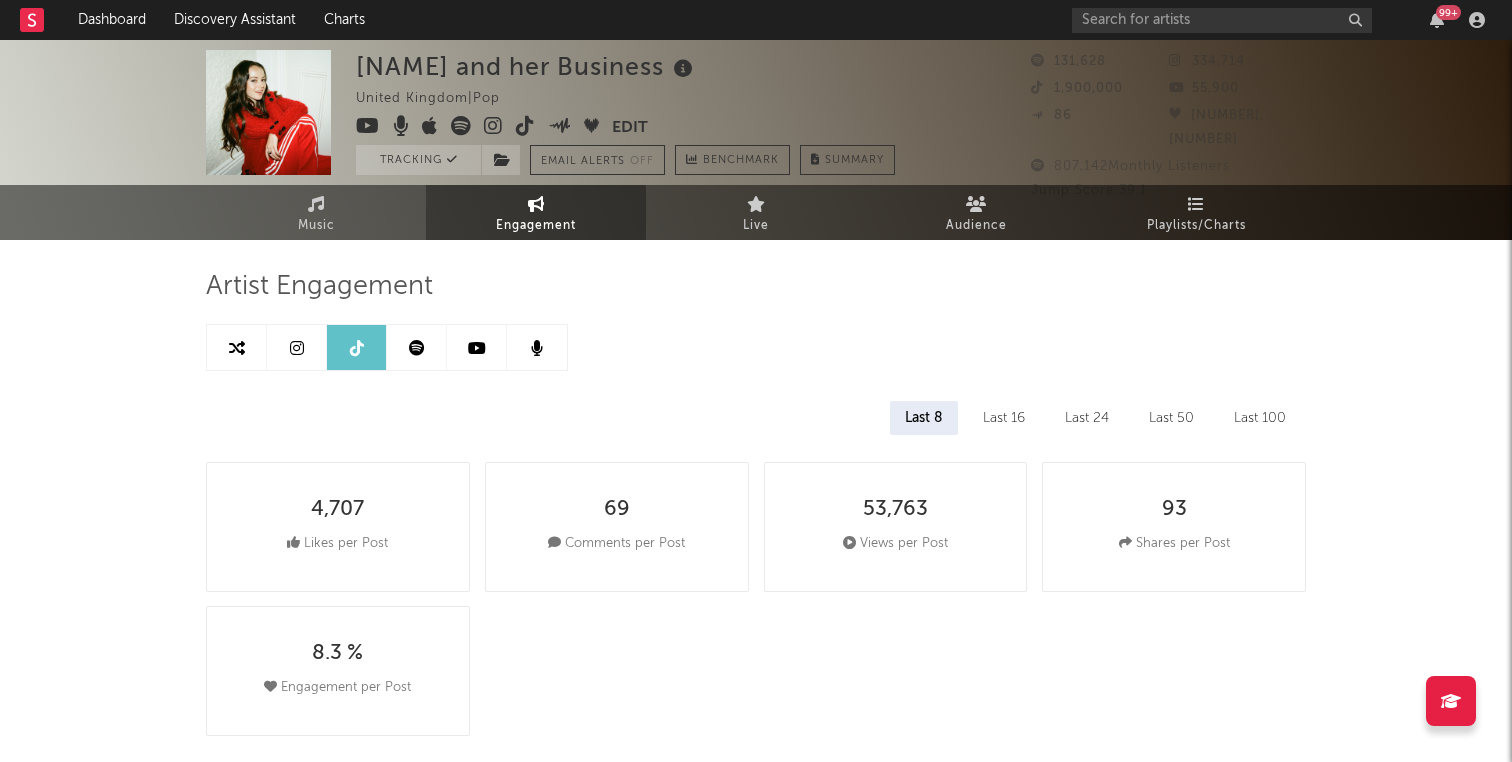 click at bounding box center [417, 348] 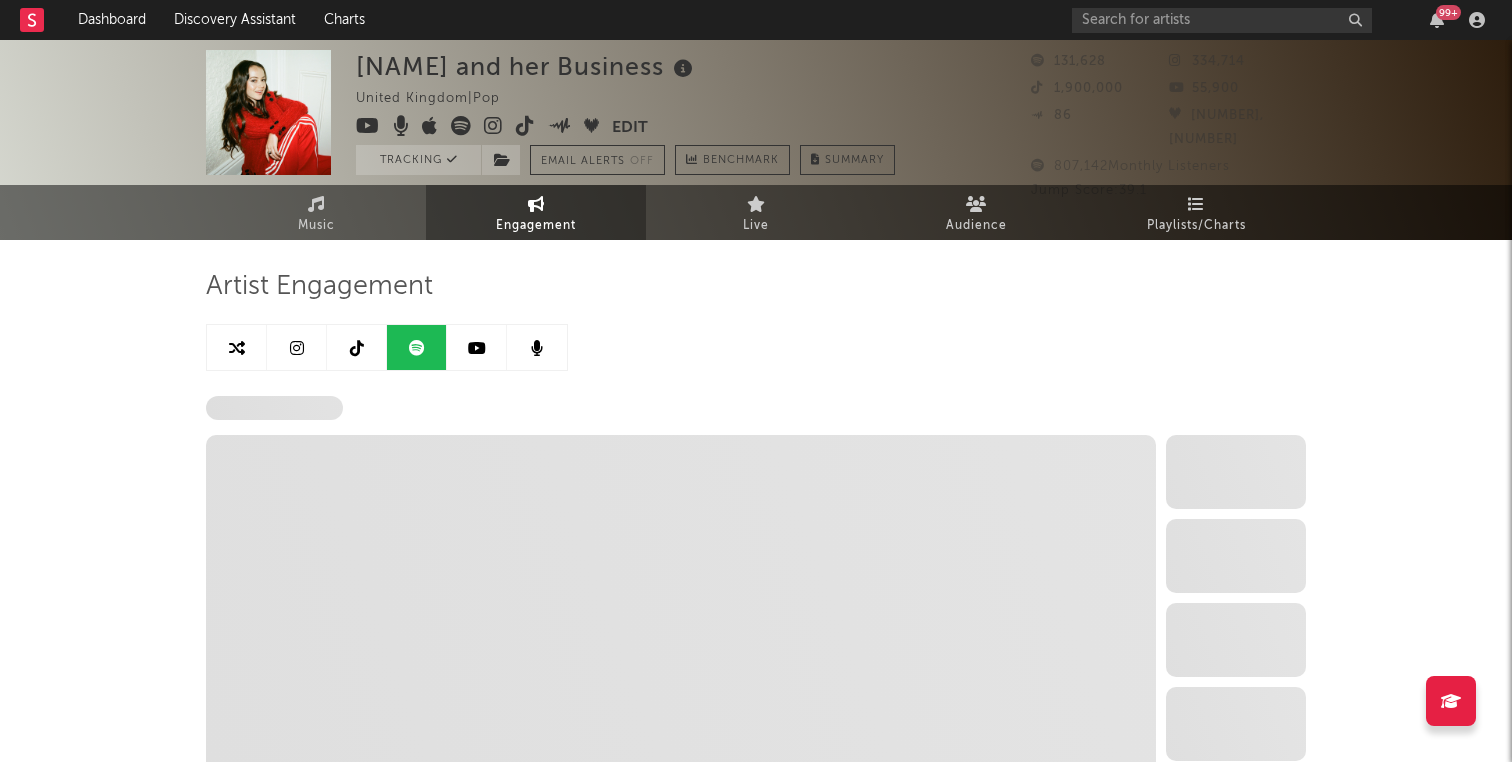 select on "6m" 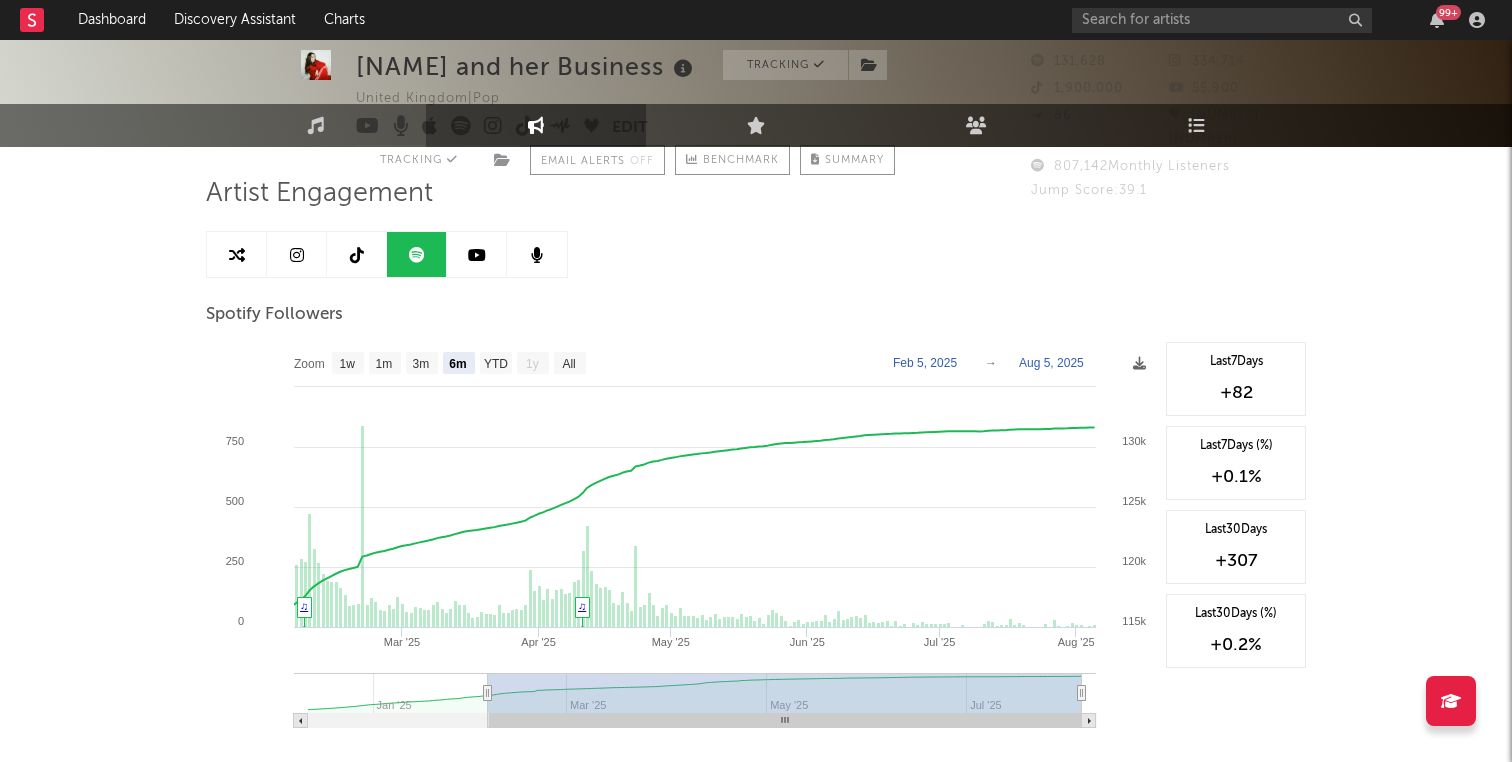 scroll, scrollTop: 0, scrollLeft: 0, axis: both 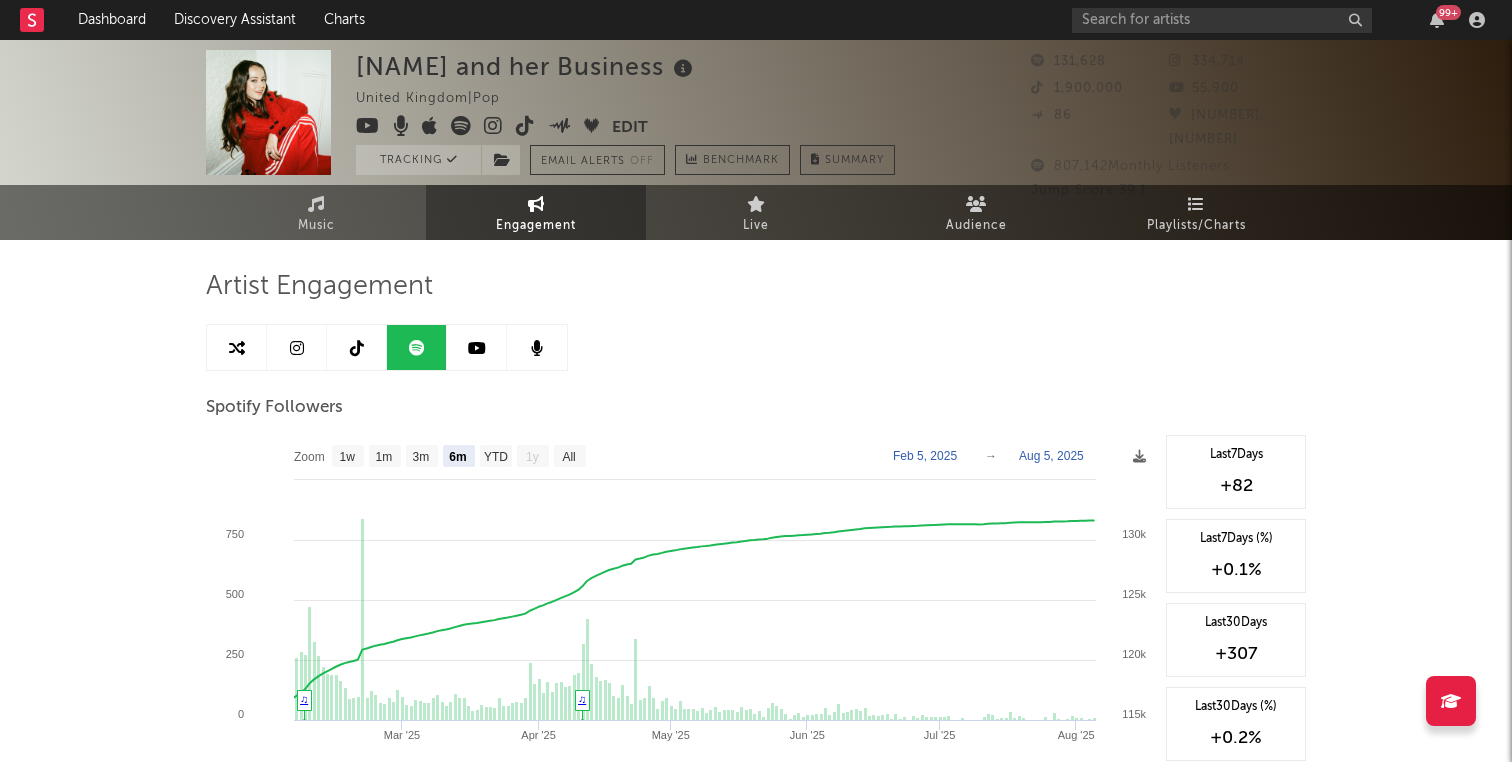 click at bounding box center (477, 347) 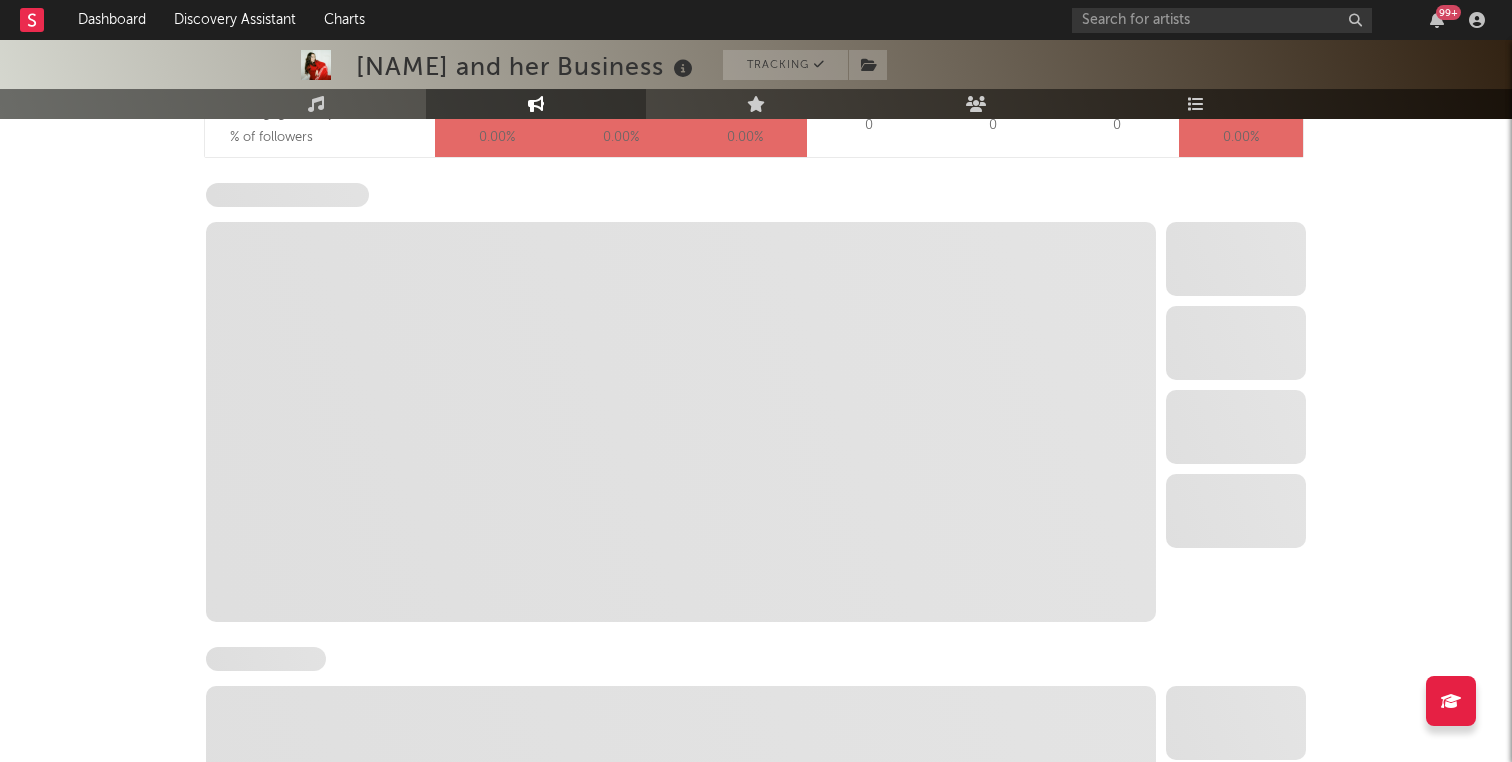 select on "6m" 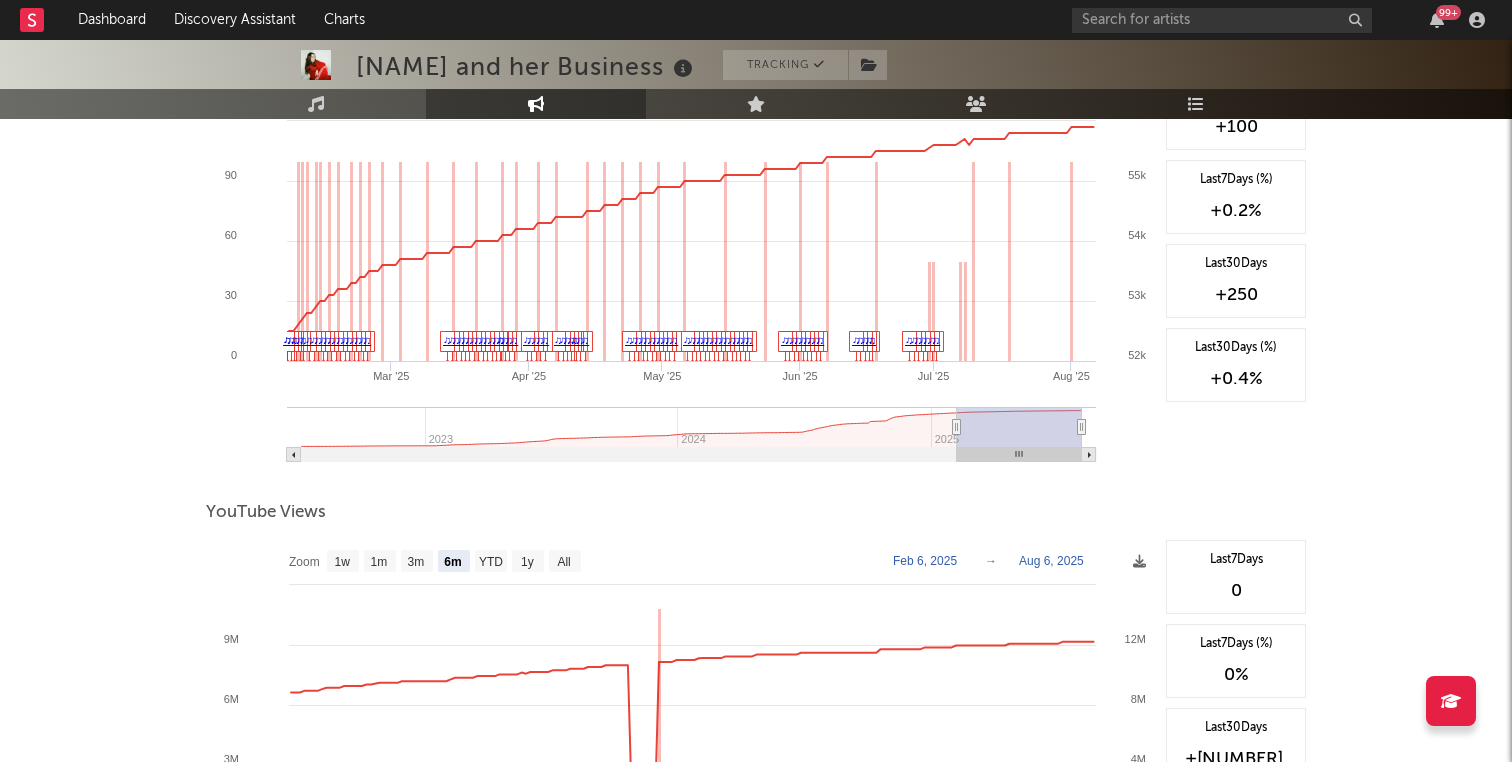scroll, scrollTop: 1497, scrollLeft: 0, axis: vertical 